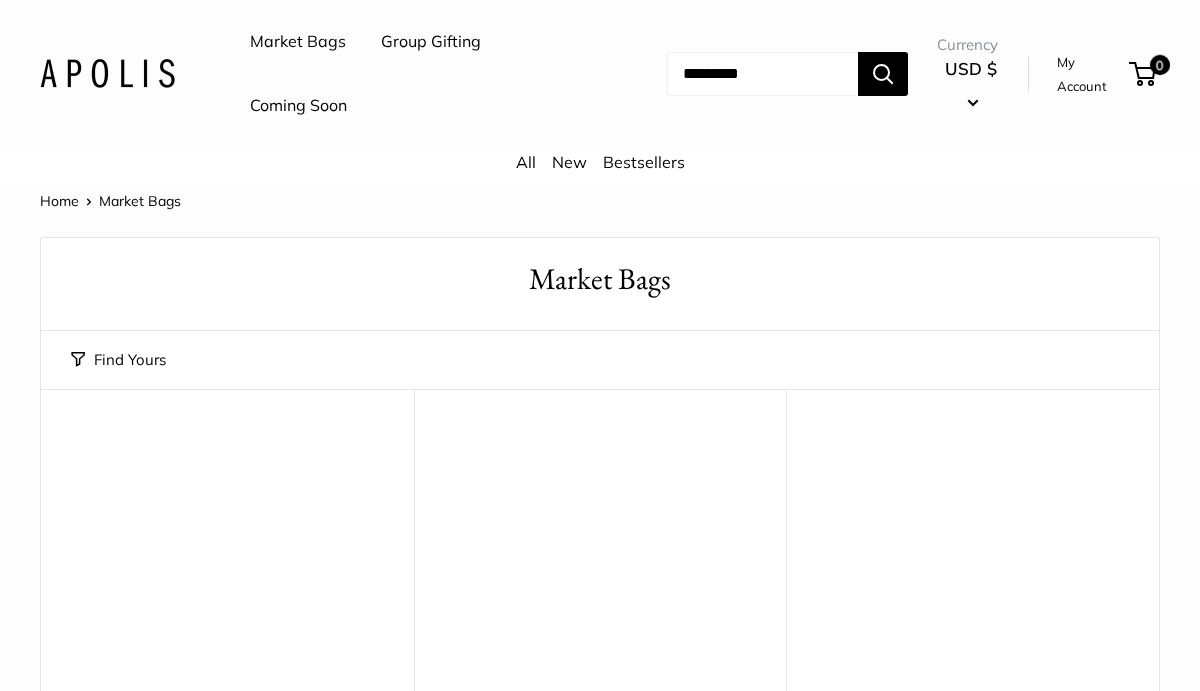 scroll, scrollTop: 0, scrollLeft: 0, axis: both 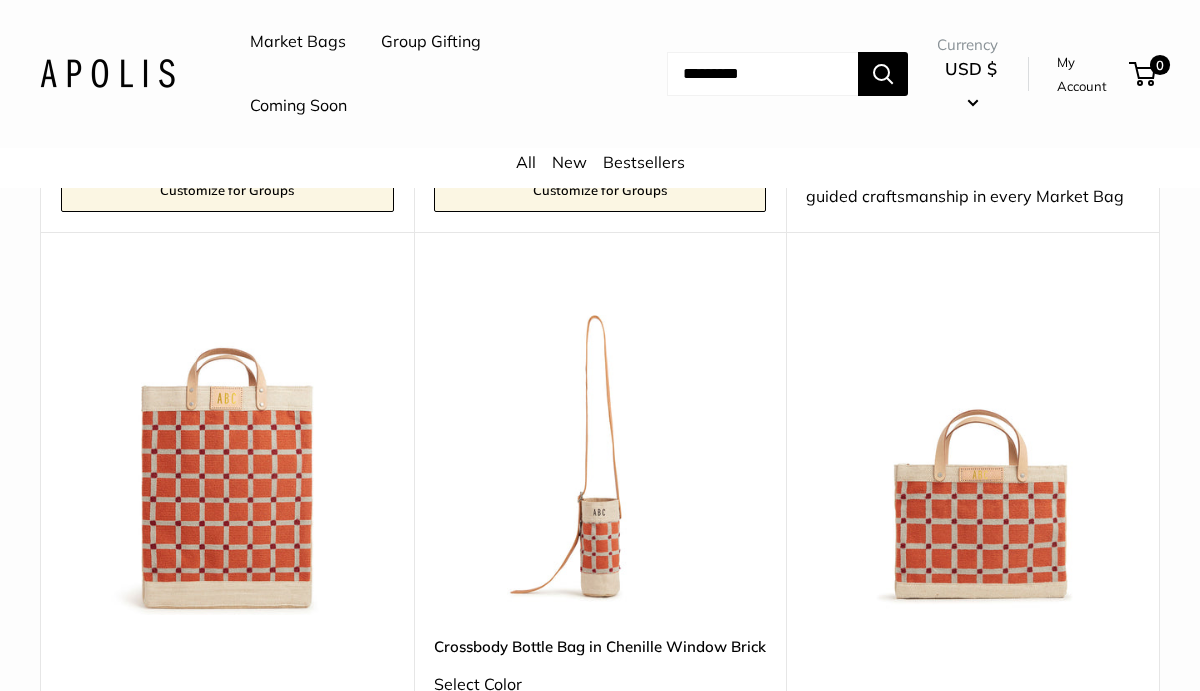 click at bounding box center (0, 0) 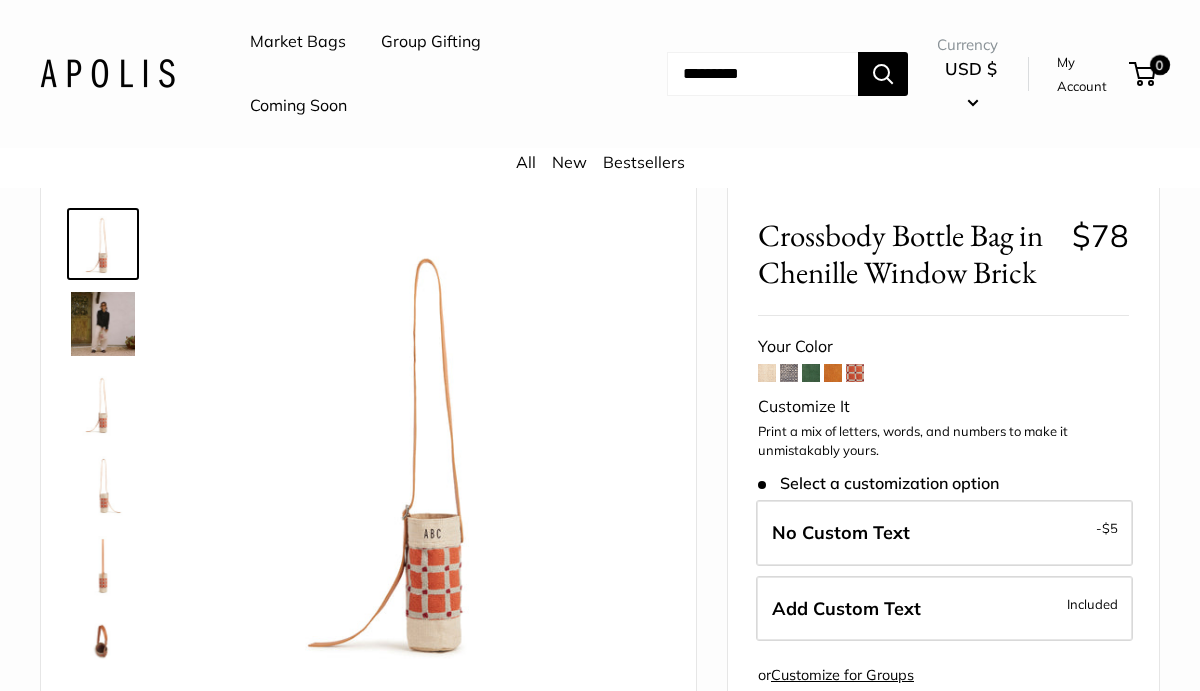 scroll, scrollTop: 104, scrollLeft: 0, axis: vertical 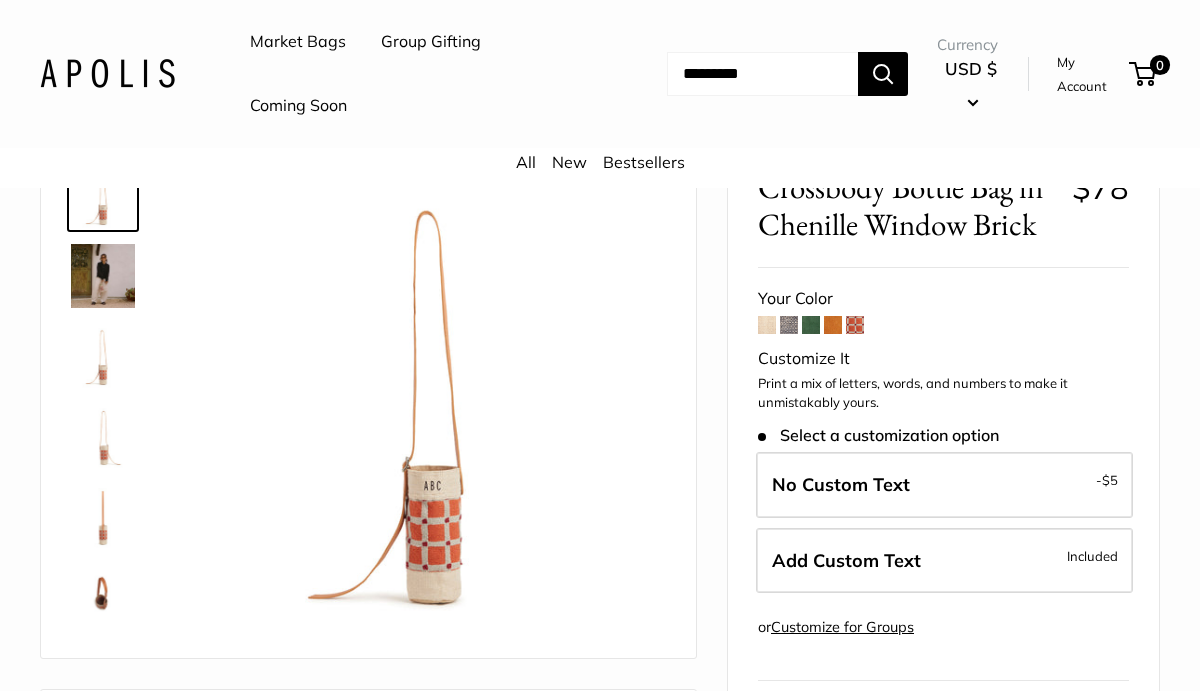 click at bounding box center (767, 325) 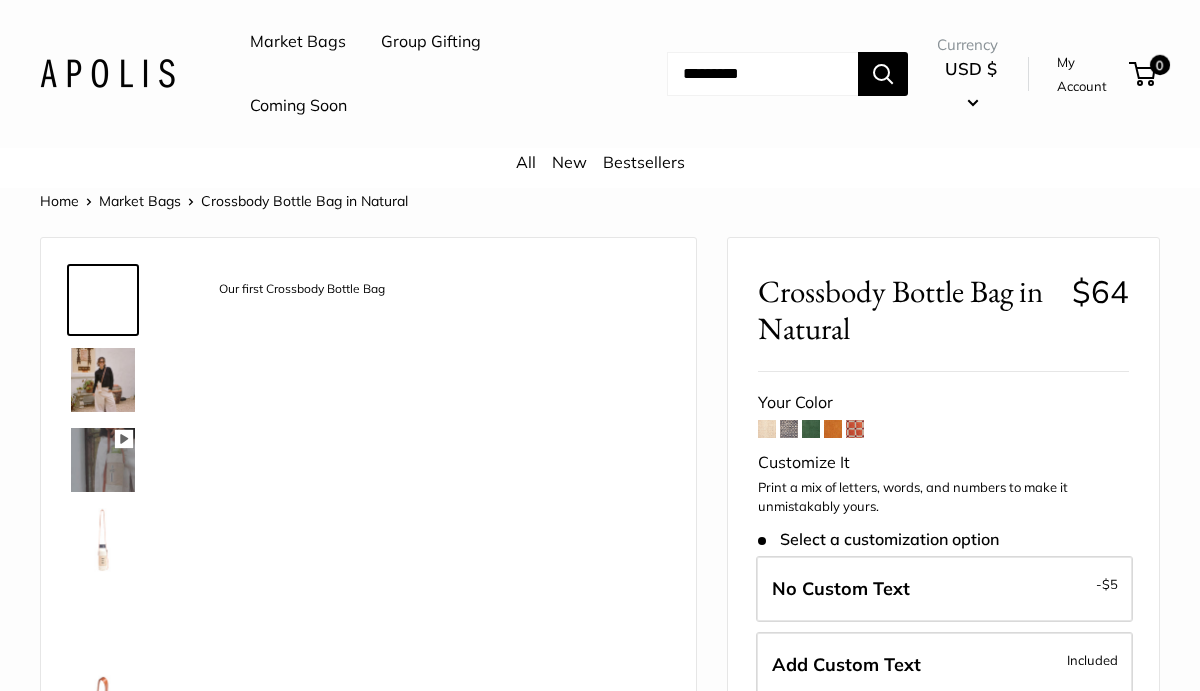scroll, scrollTop: 0, scrollLeft: 0, axis: both 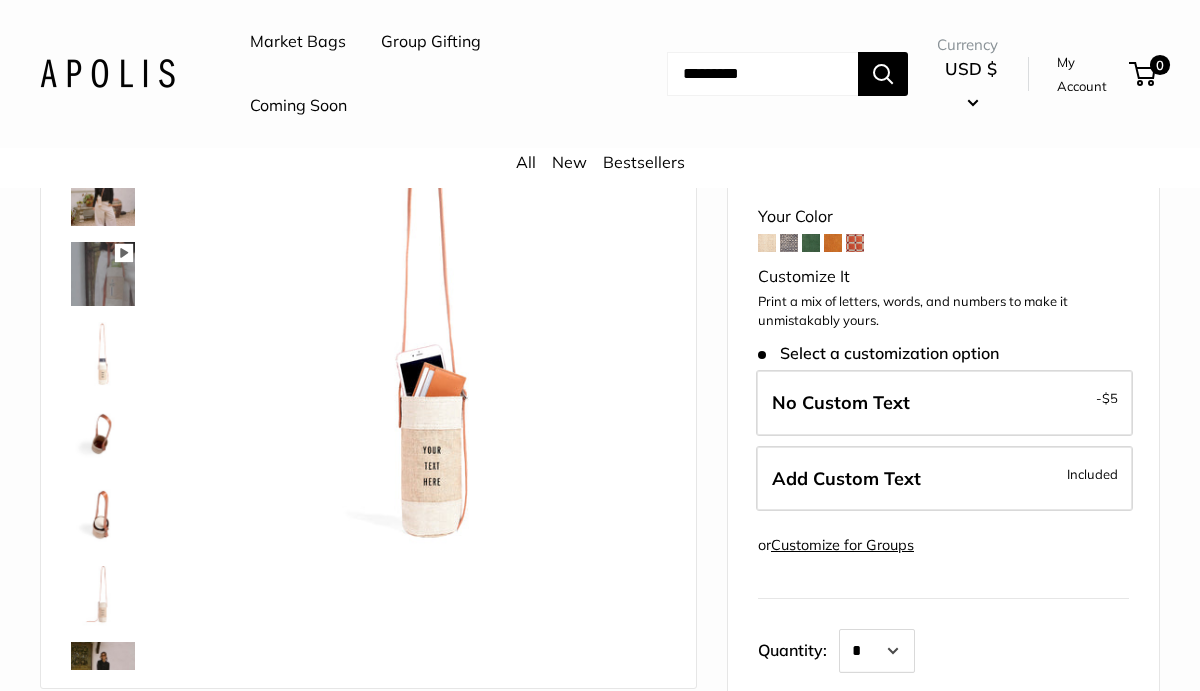 click at bounding box center (789, 243) 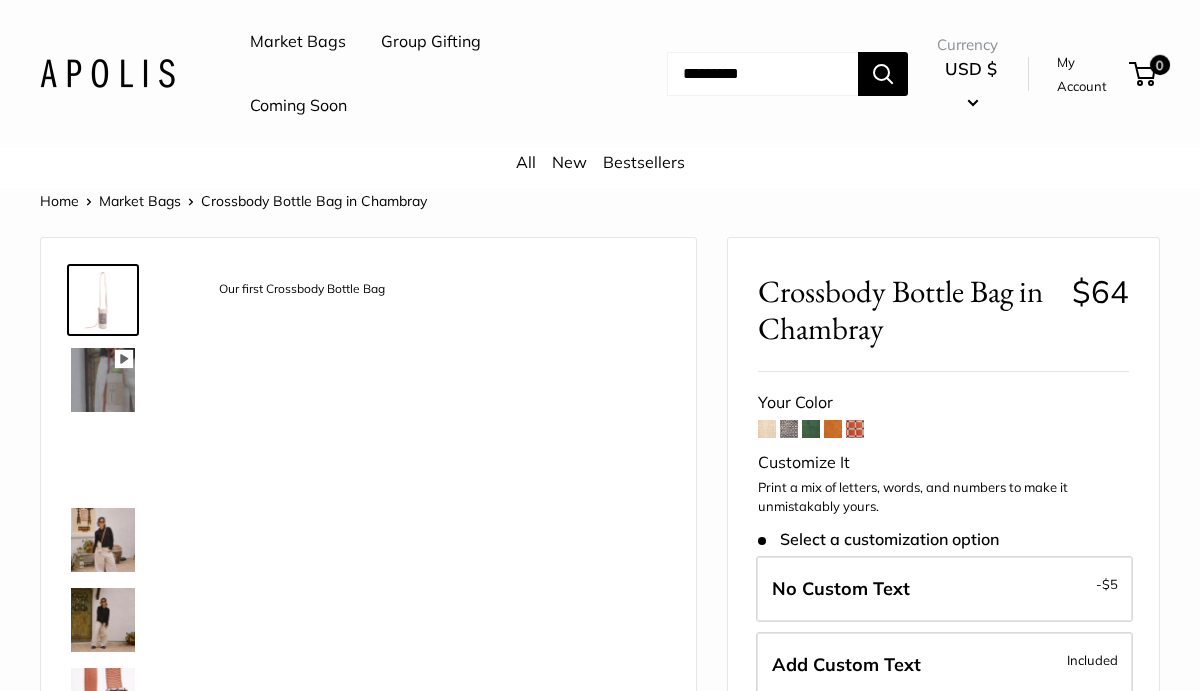 scroll, scrollTop: 0, scrollLeft: 0, axis: both 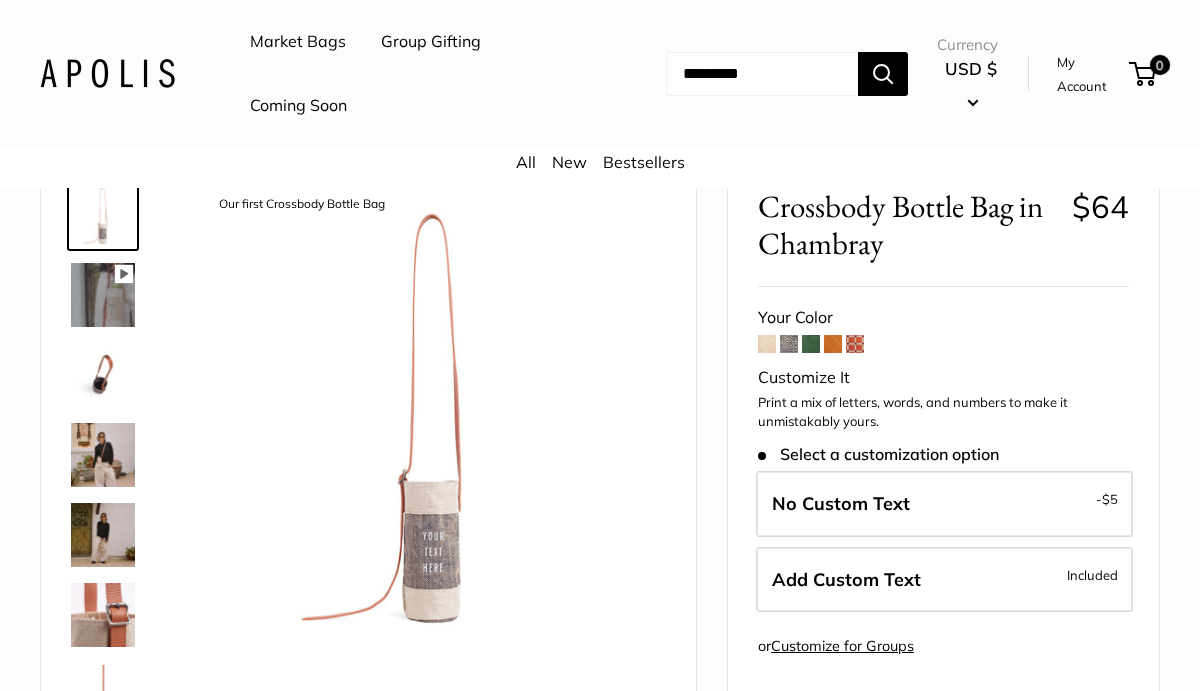 click at bounding box center [811, 344] 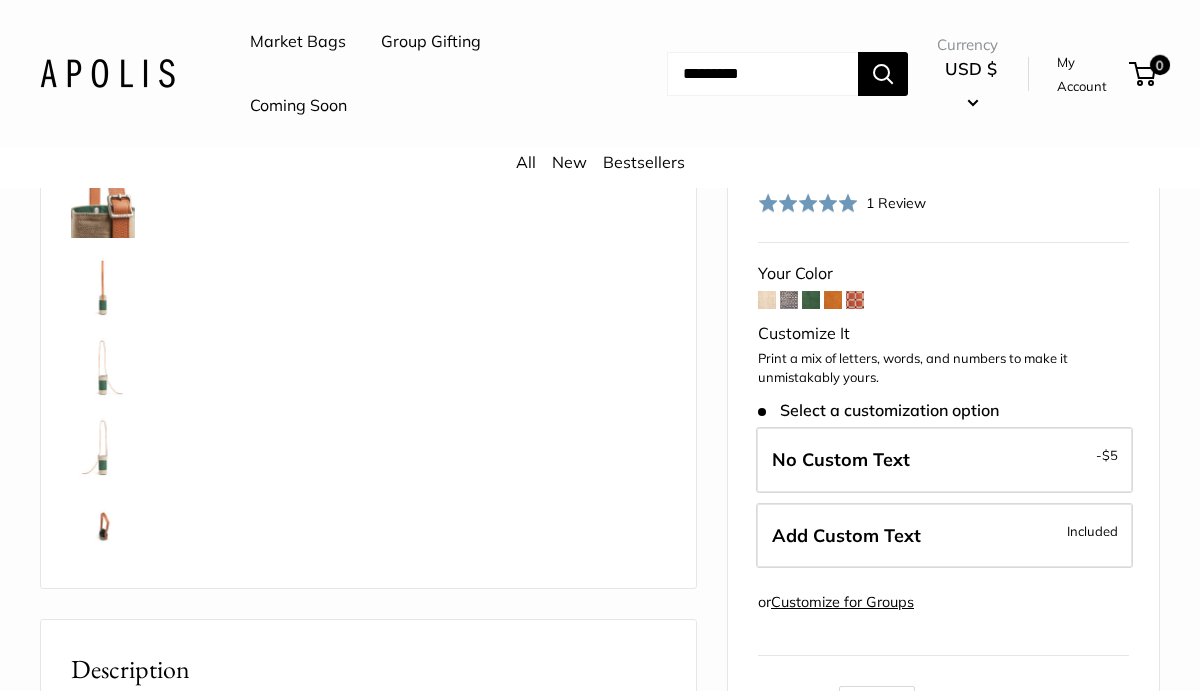scroll, scrollTop: 220, scrollLeft: 0, axis: vertical 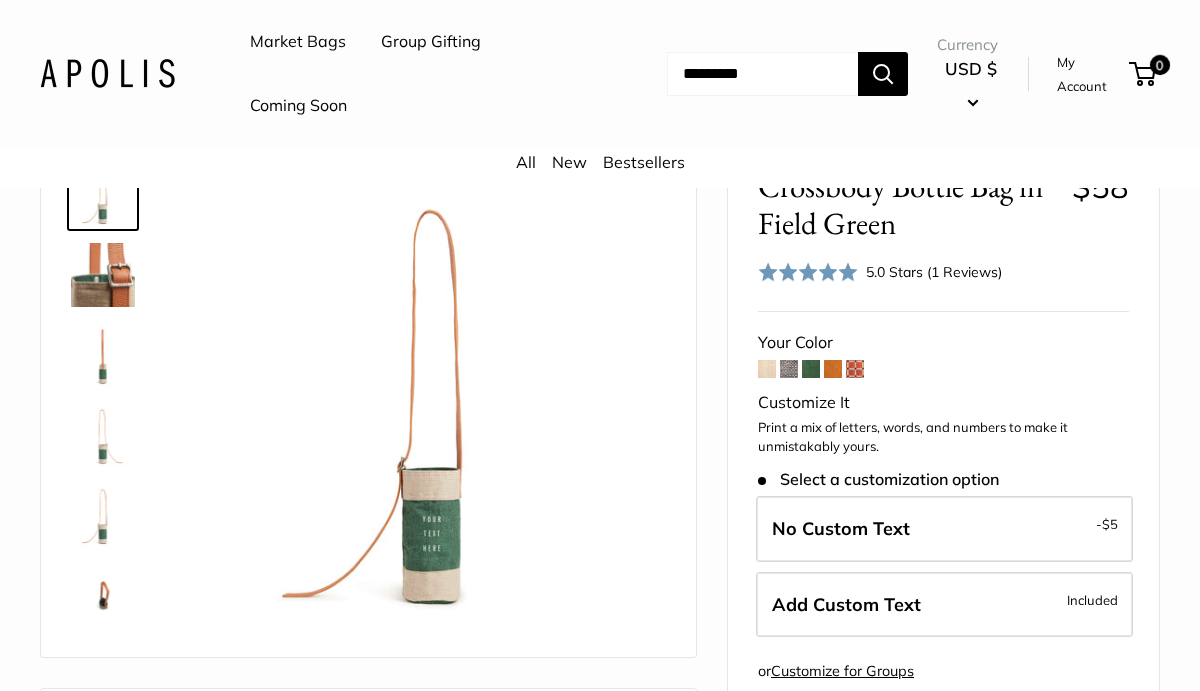 click at bounding box center (833, 369) 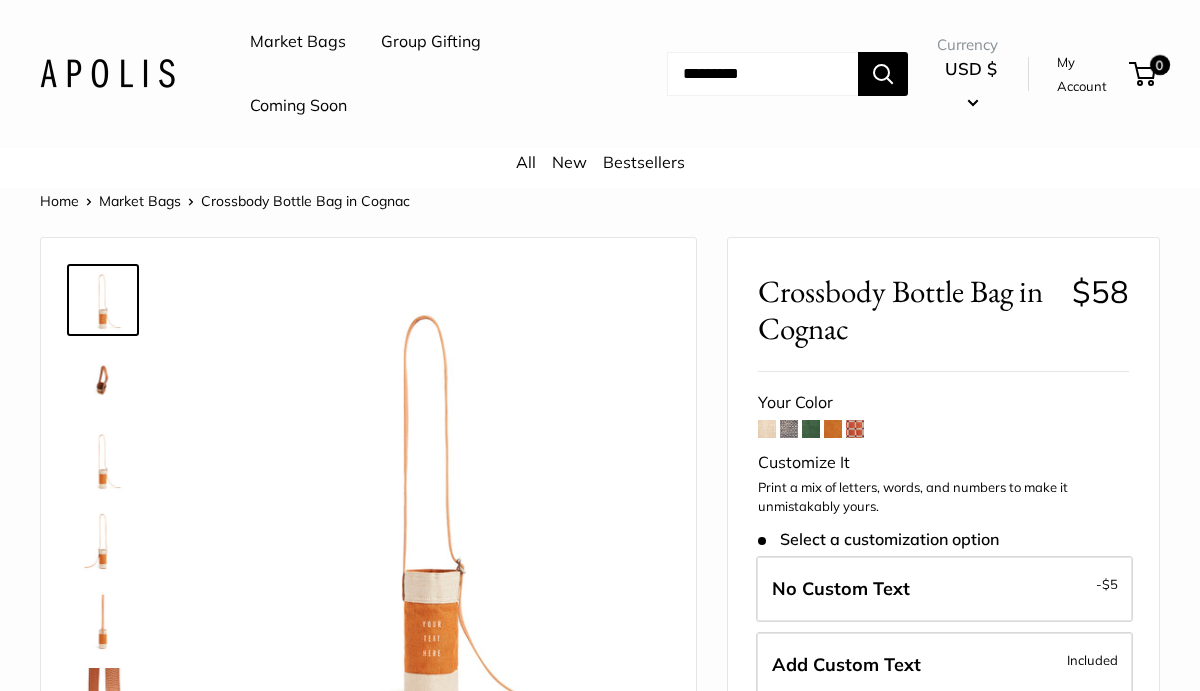 scroll, scrollTop: 89, scrollLeft: 0, axis: vertical 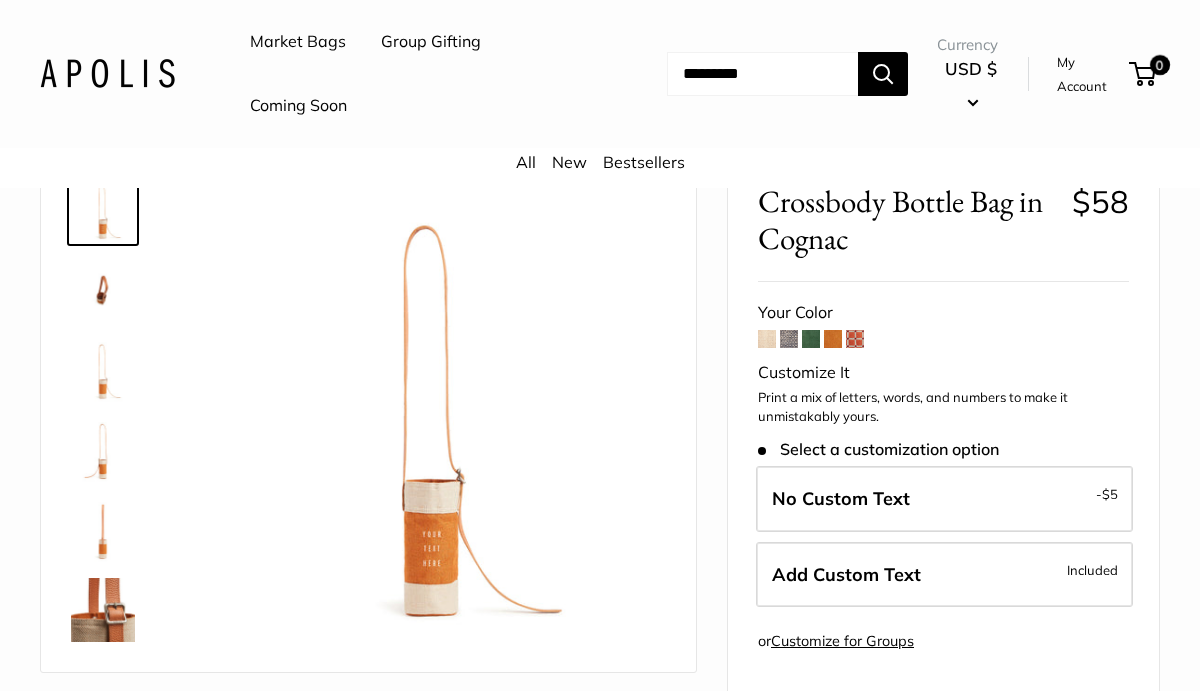 click at bounding box center (855, 339) 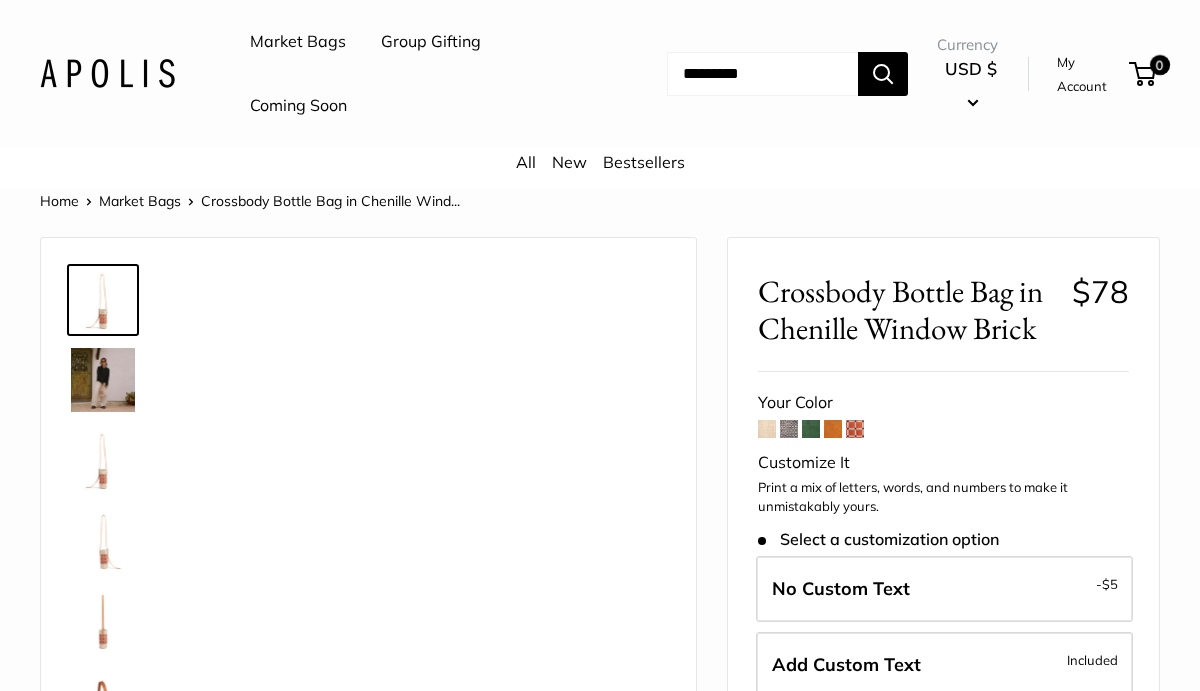 scroll, scrollTop: 0, scrollLeft: 0, axis: both 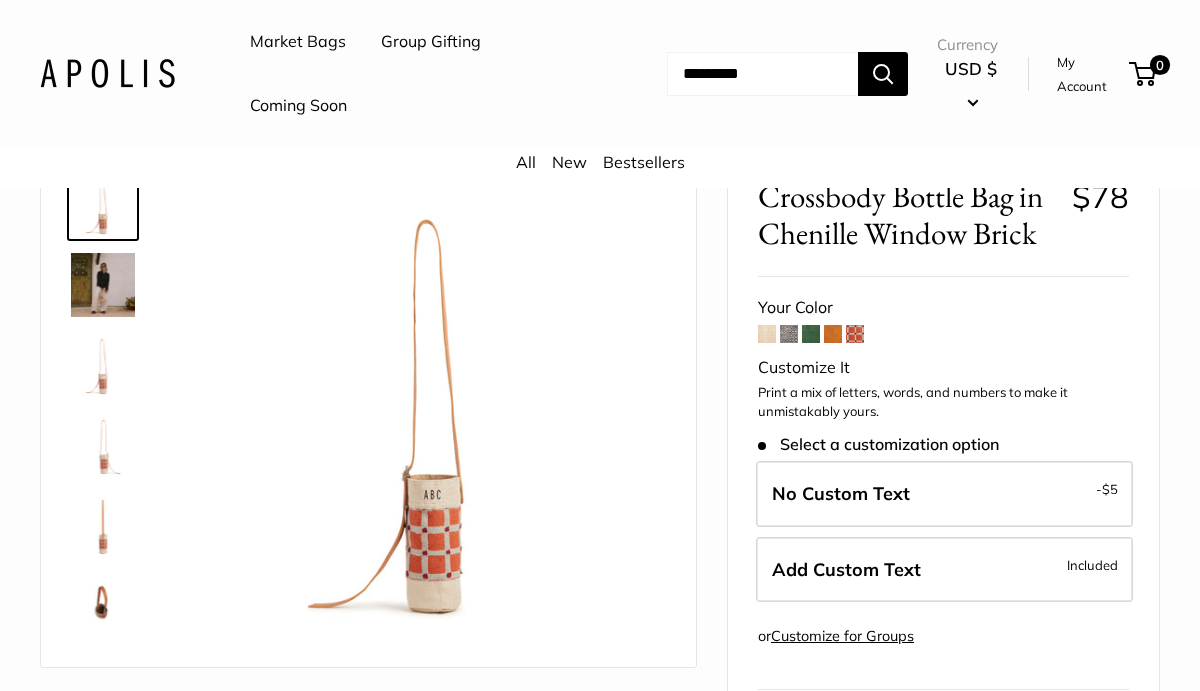 click at bounding box center (811, 334) 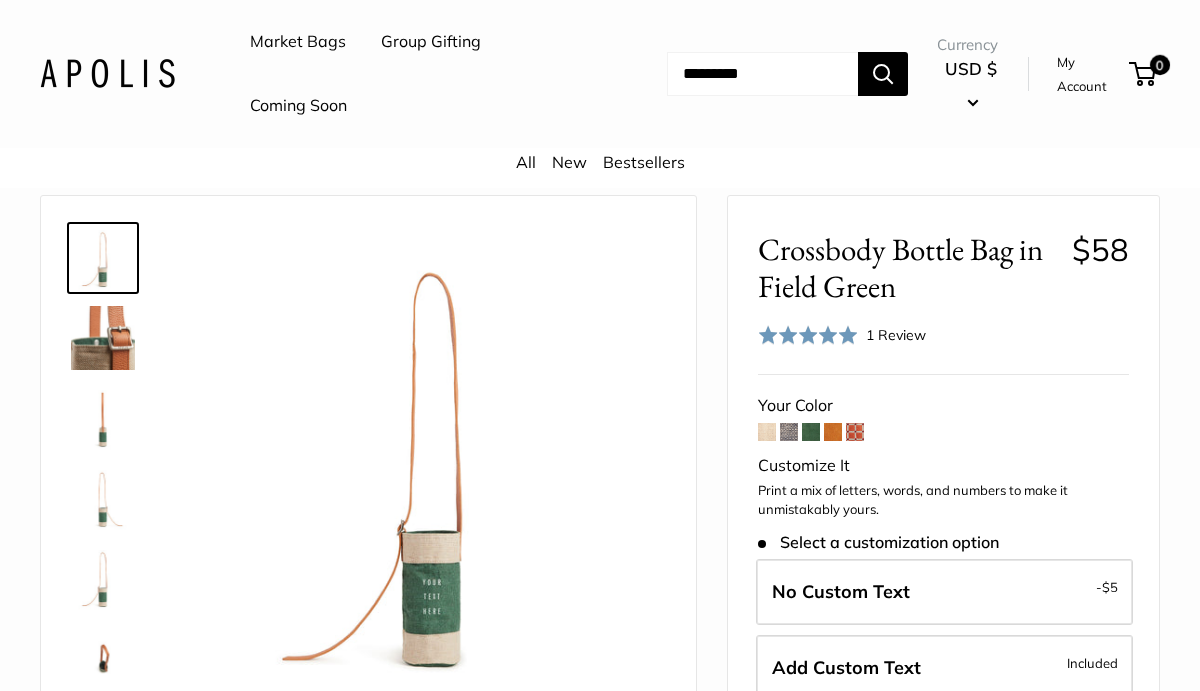 scroll, scrollTop: 286, scrollLeft: 0, axis: vertical 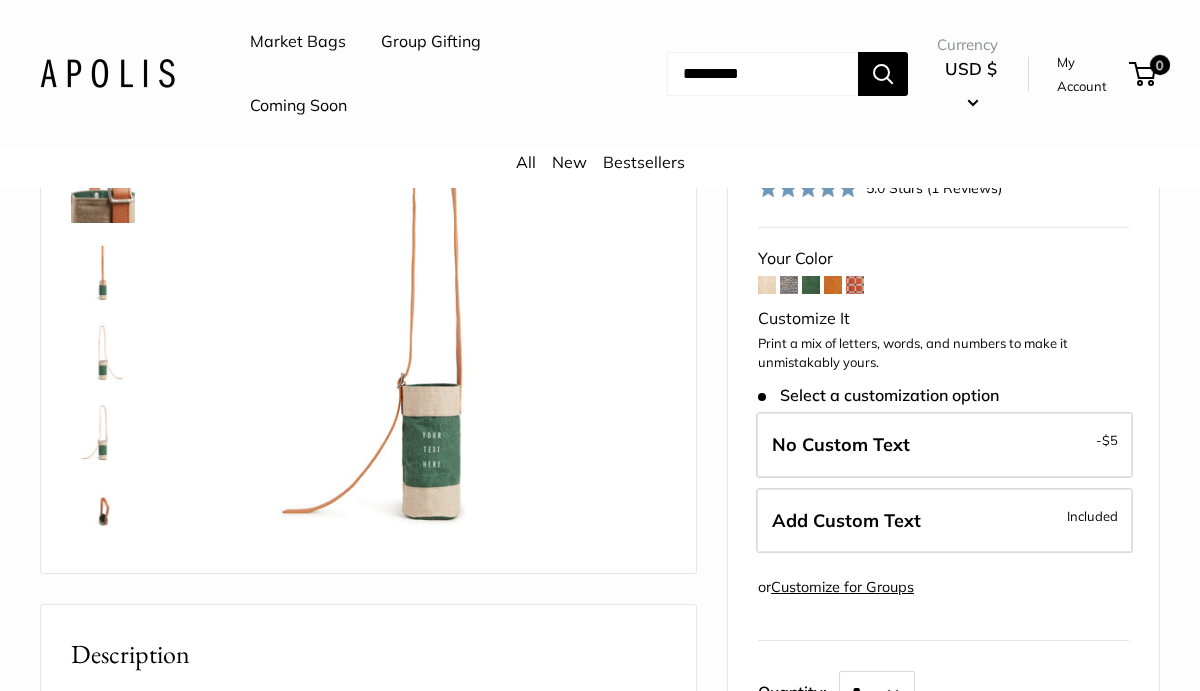 click at bounding box center [767, 285] 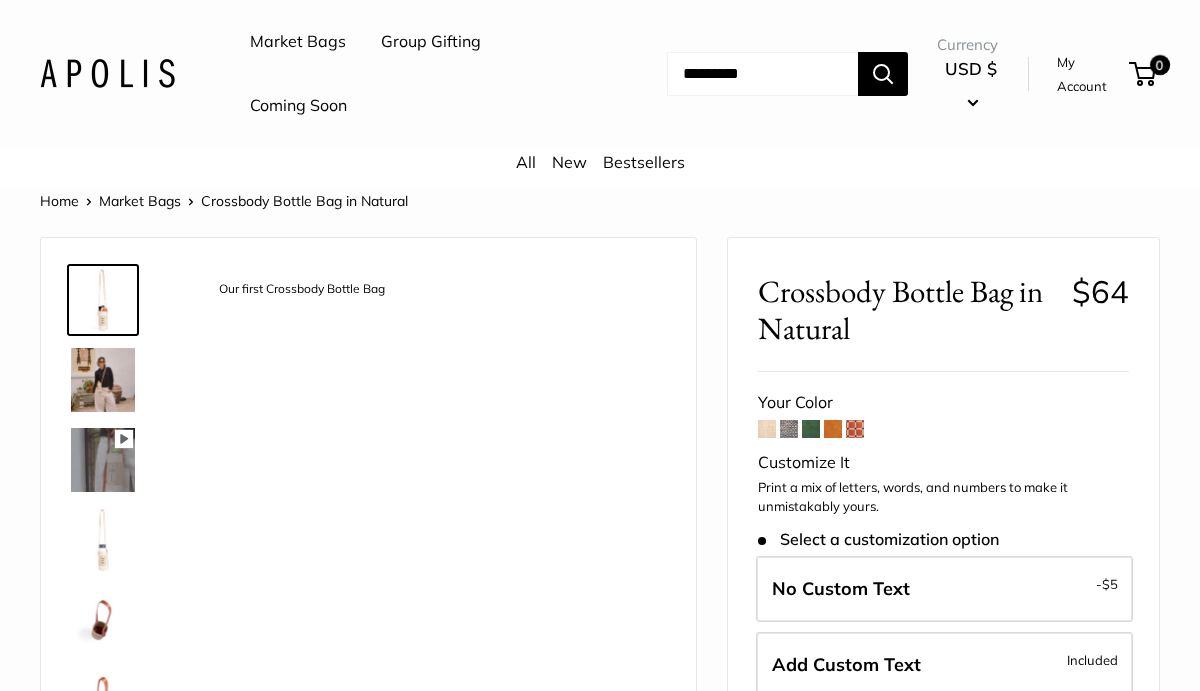 scroll, scrollTop: 0, scrollLeft: 0, axis: both 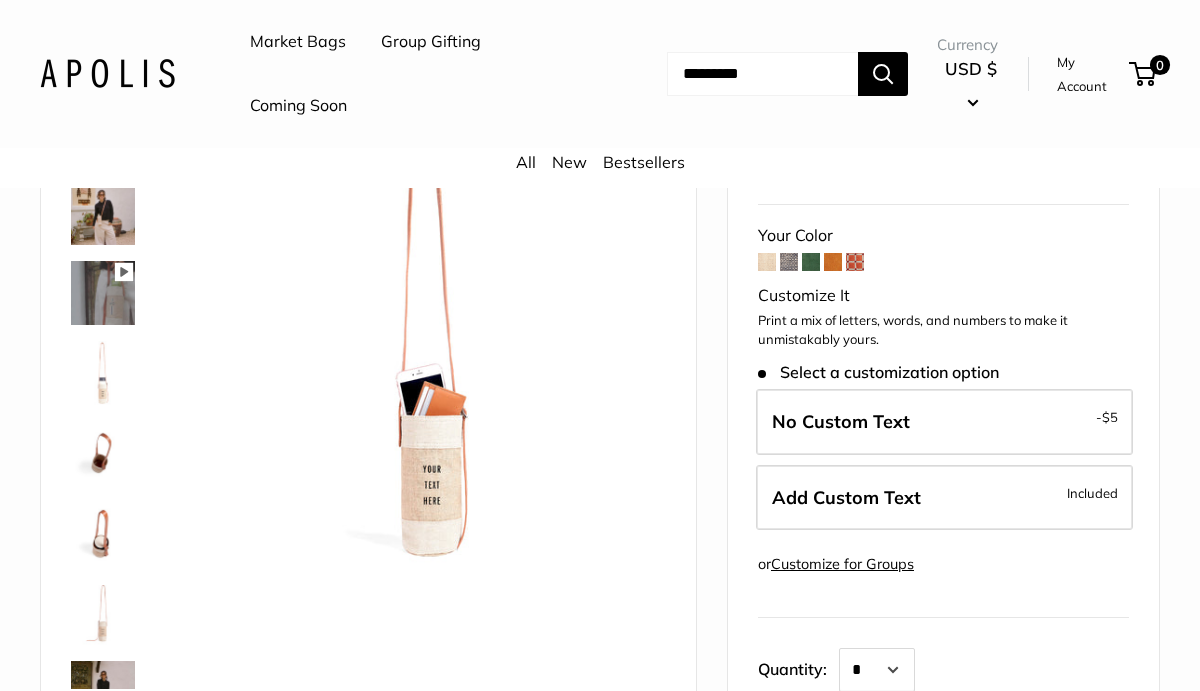 click at bounding box center [0, 5236] 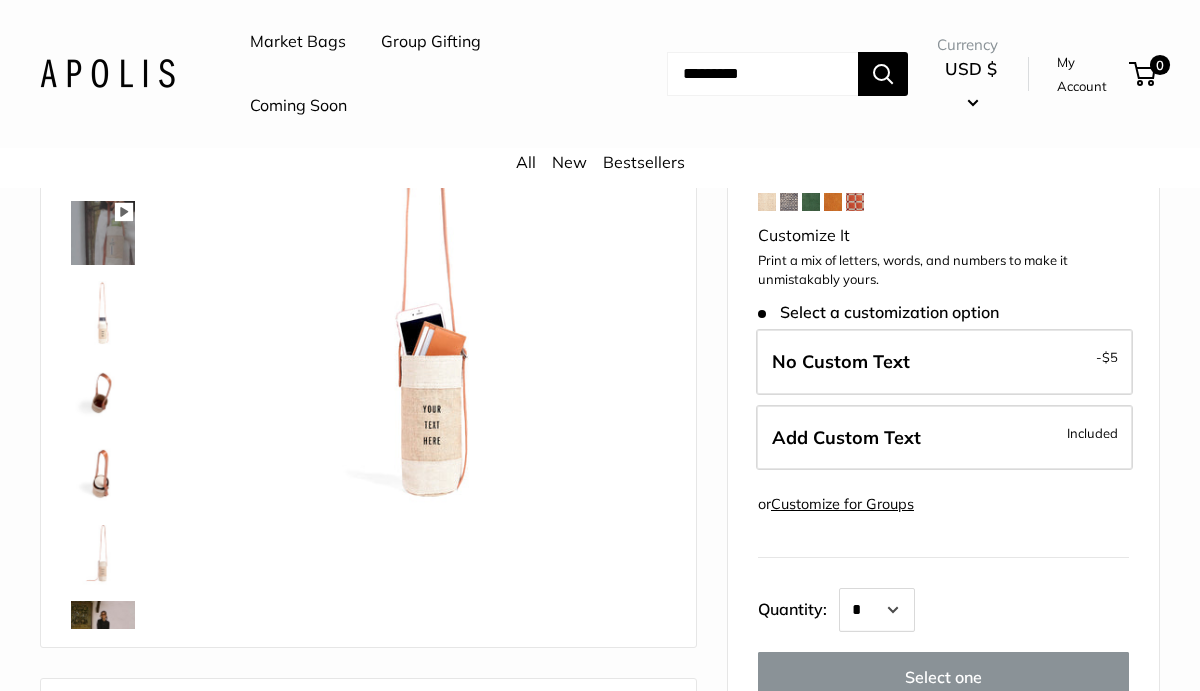 scroll, scrollTop: 231, scrollLeft: 0, axis: vertical 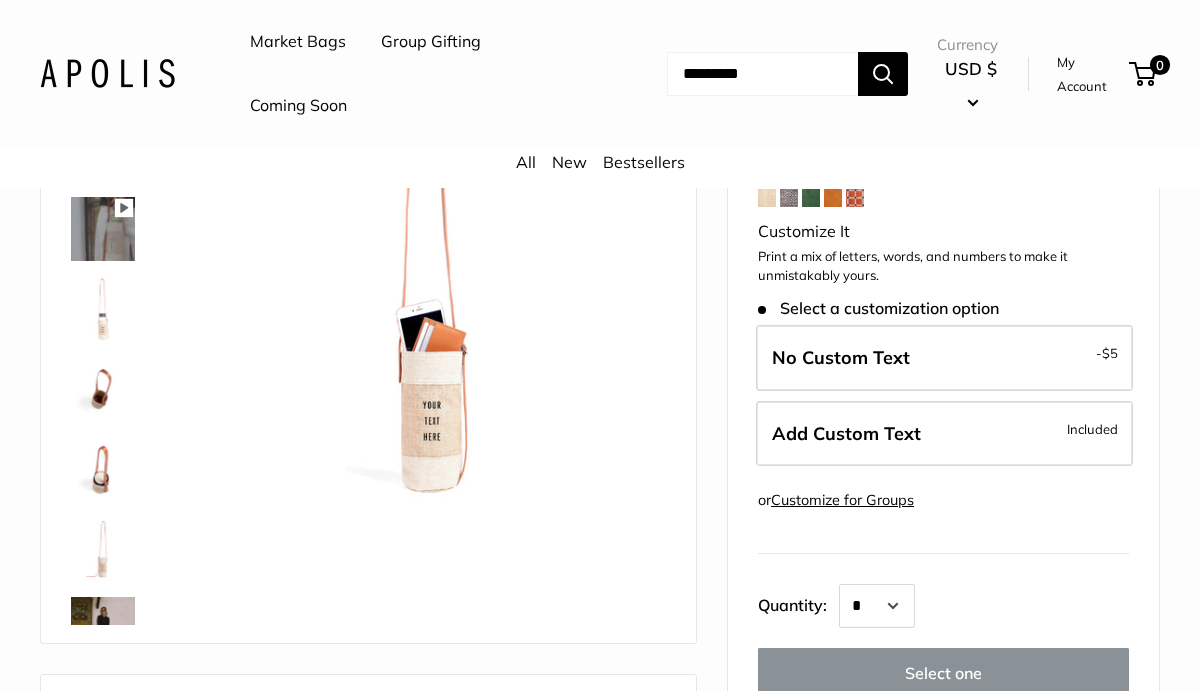 click at bounding box center (0, 5172) 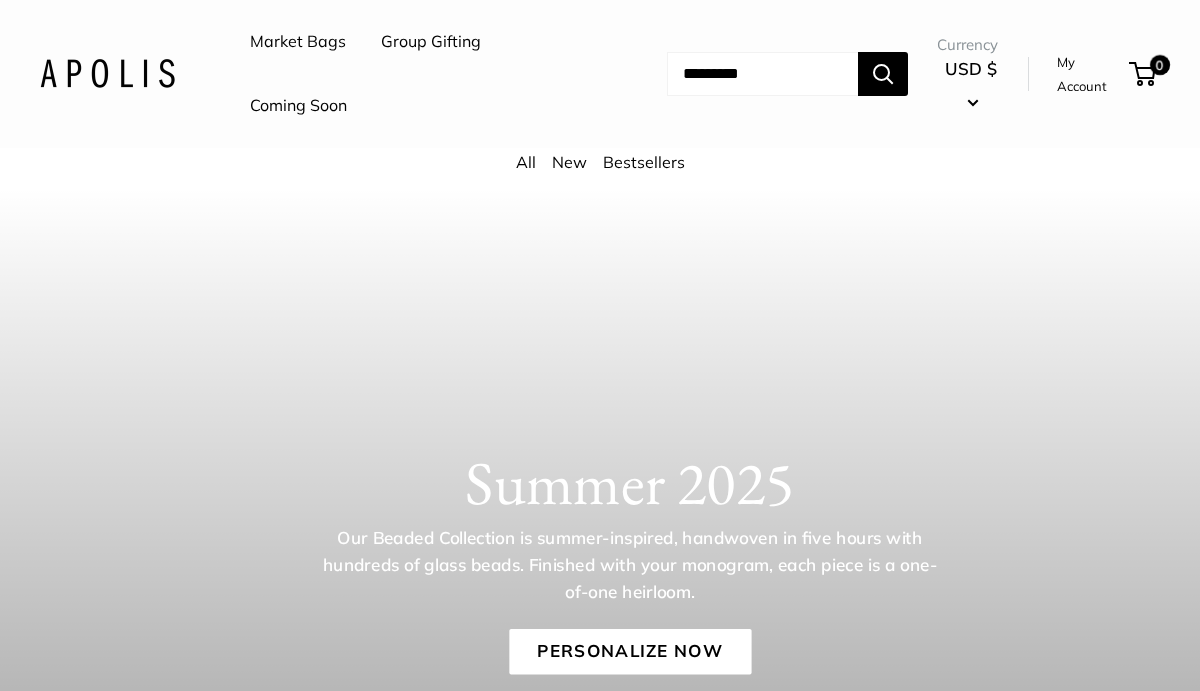 scroll, scrollTop: 0, scrollLeft: 0, axis: both 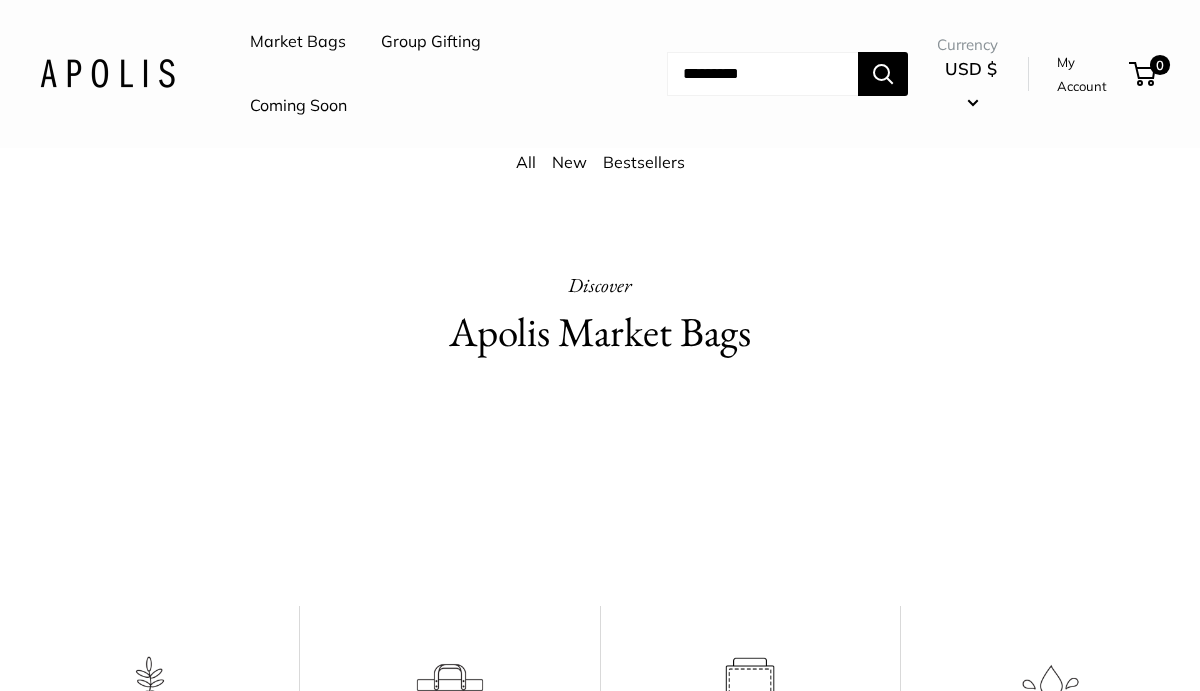 click on "All" at bounding box center [526, 162] 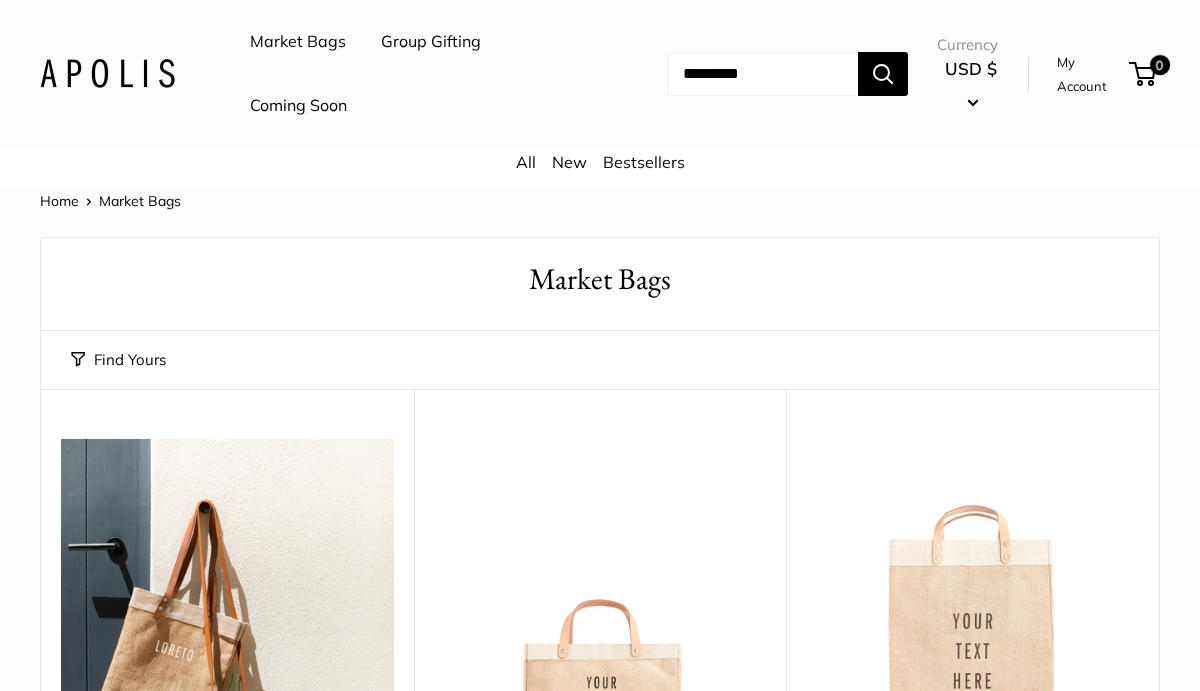 scroll, scrollTop: 0, scrollLeft: 0, axis: both 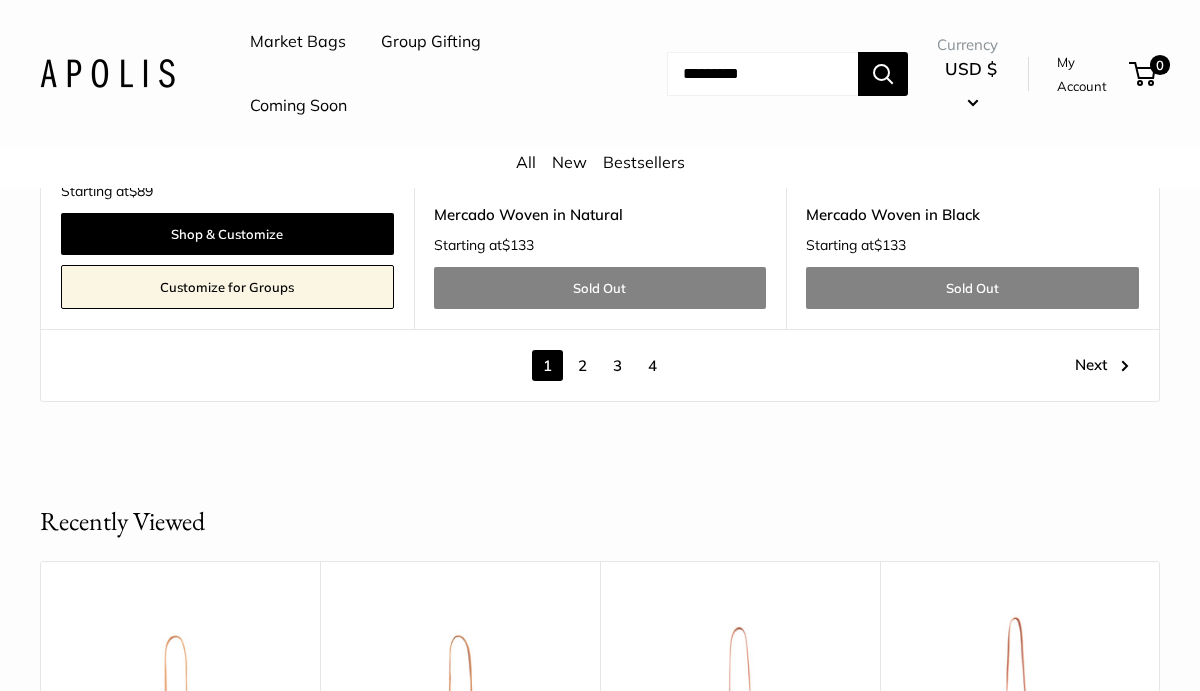 click on "2" at bounding box center [582, 365] 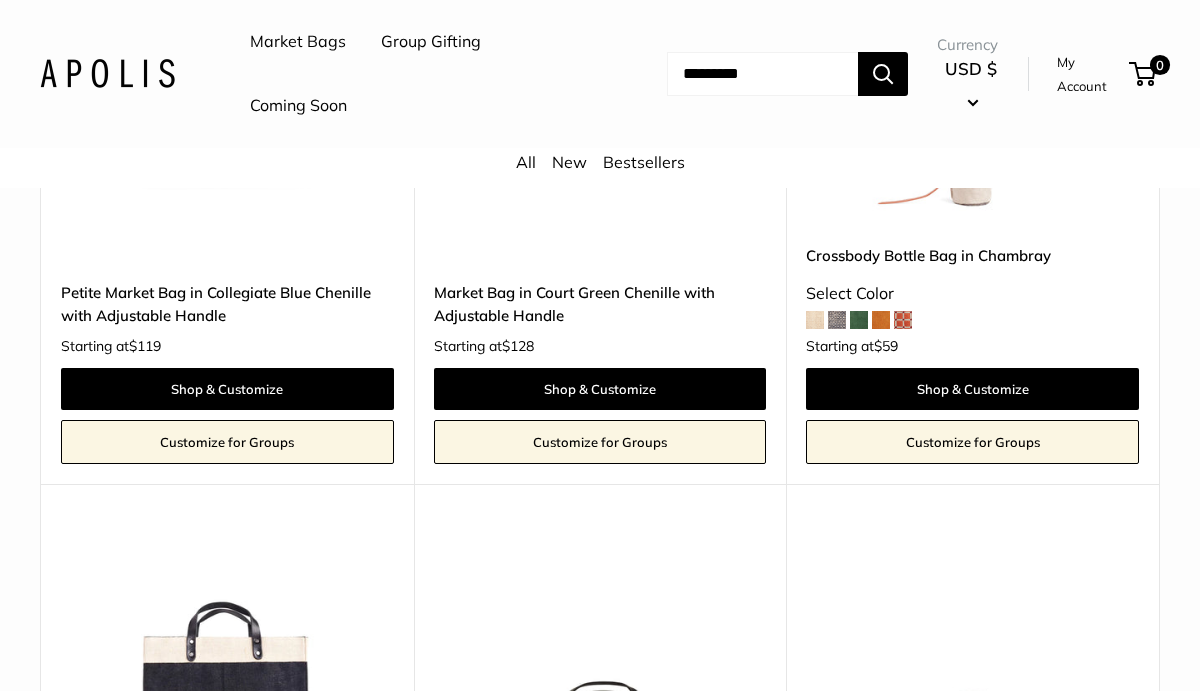 scroll, scrollTop: 3005, scrollLeft: 0, axis: vertical 